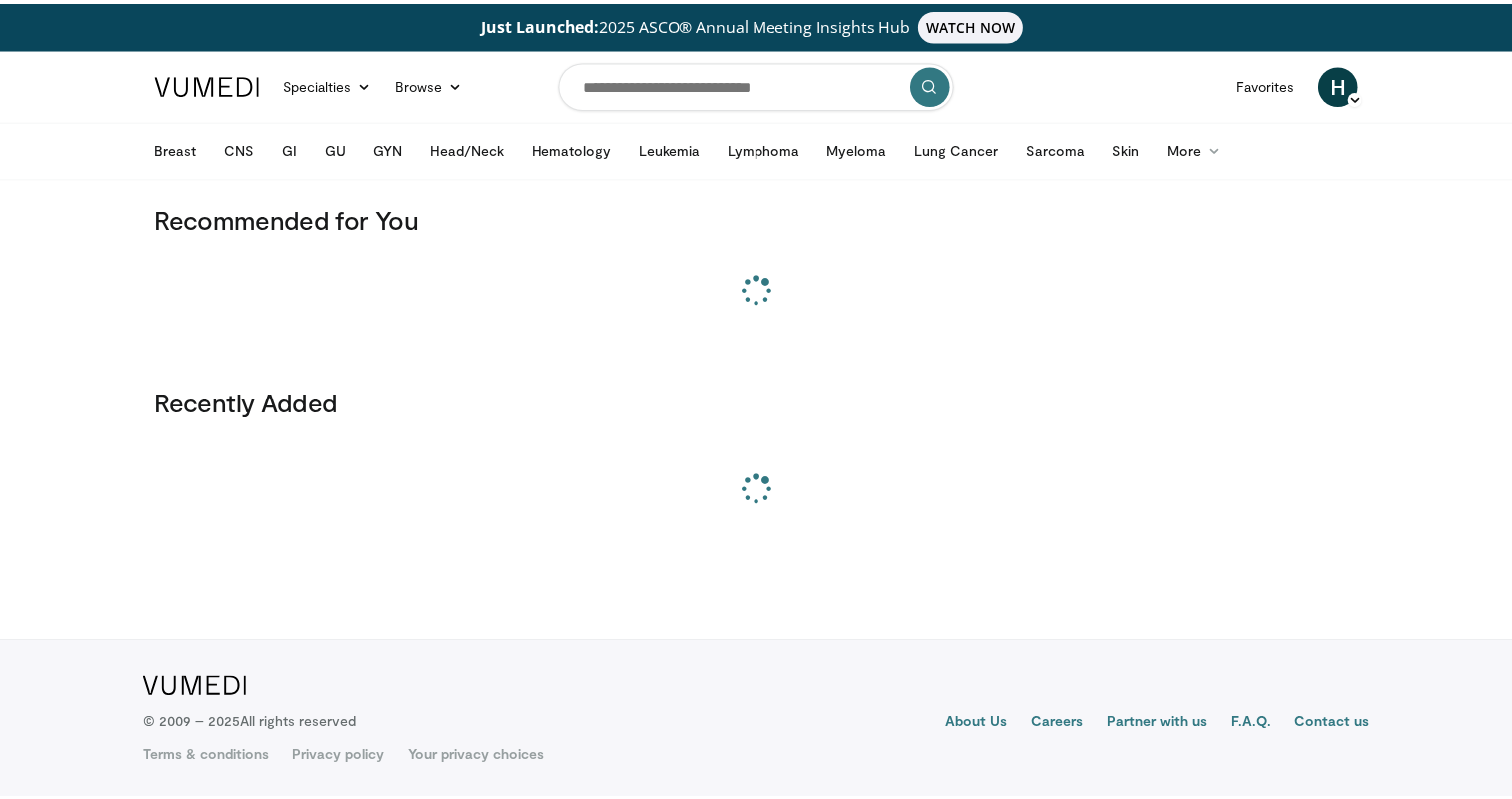 scroll, scrollTop: 0, scrollLeft: 0, axis: both 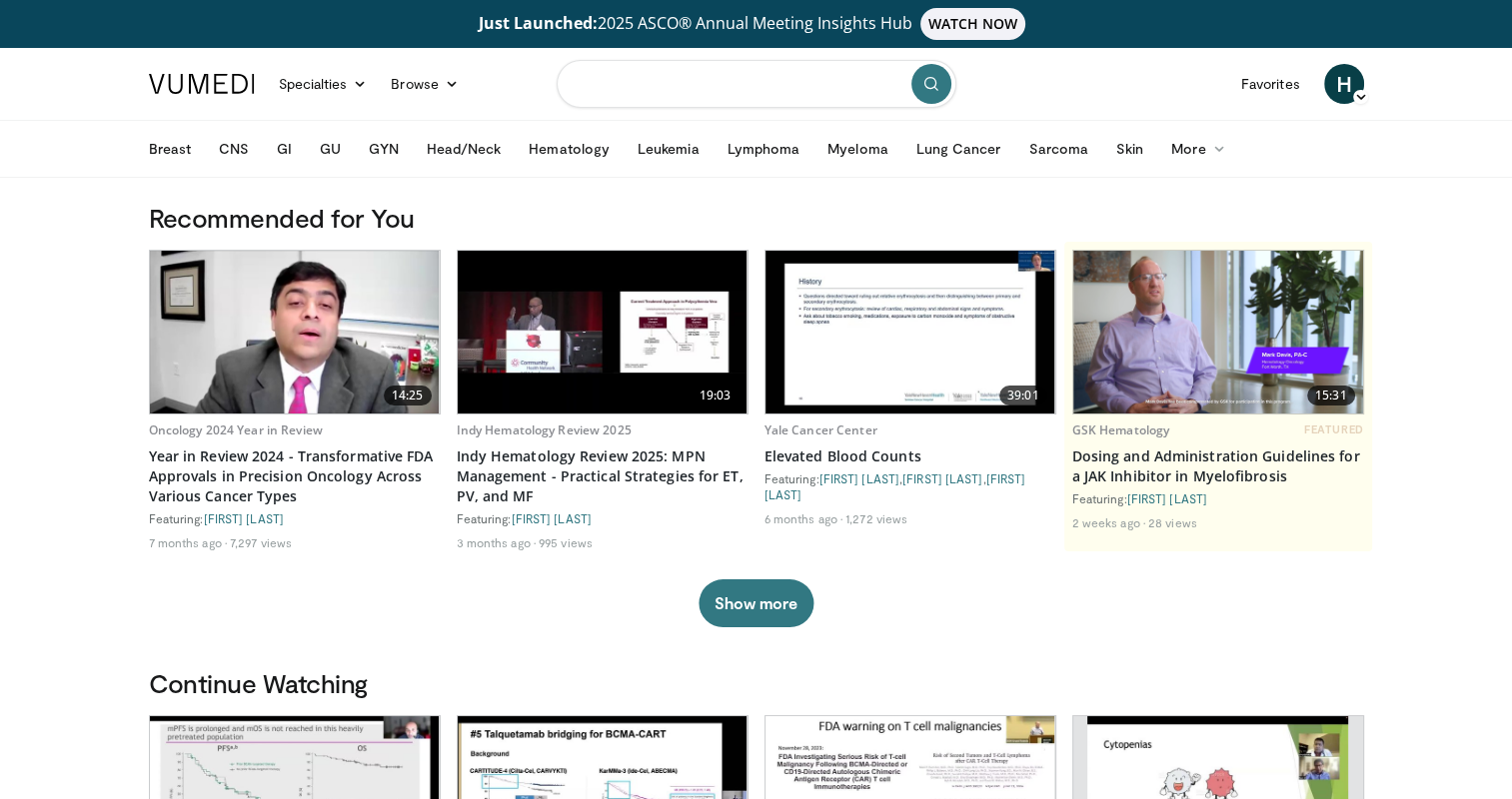 click at bounding box center (756, 84) 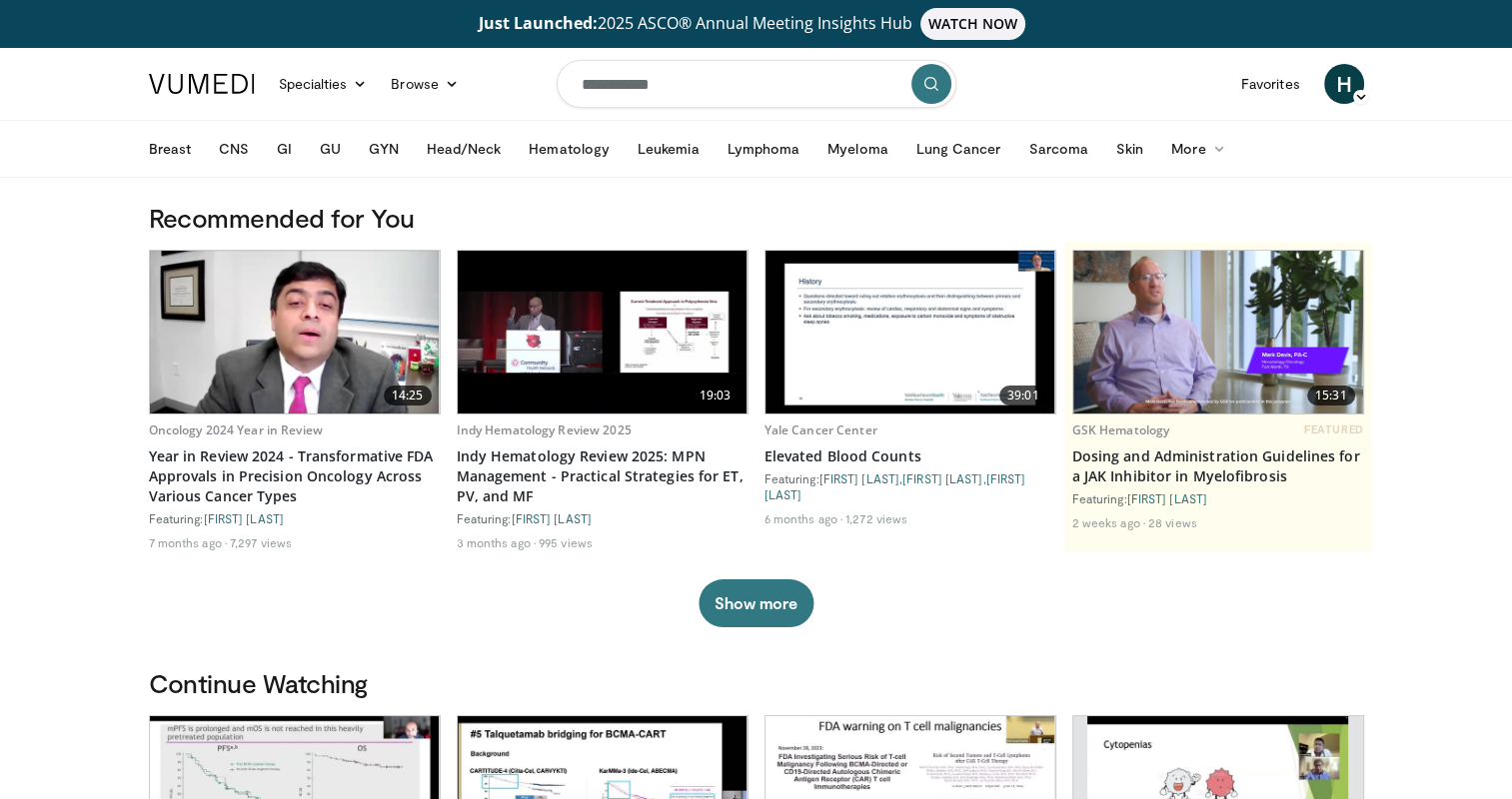 type on "**********" 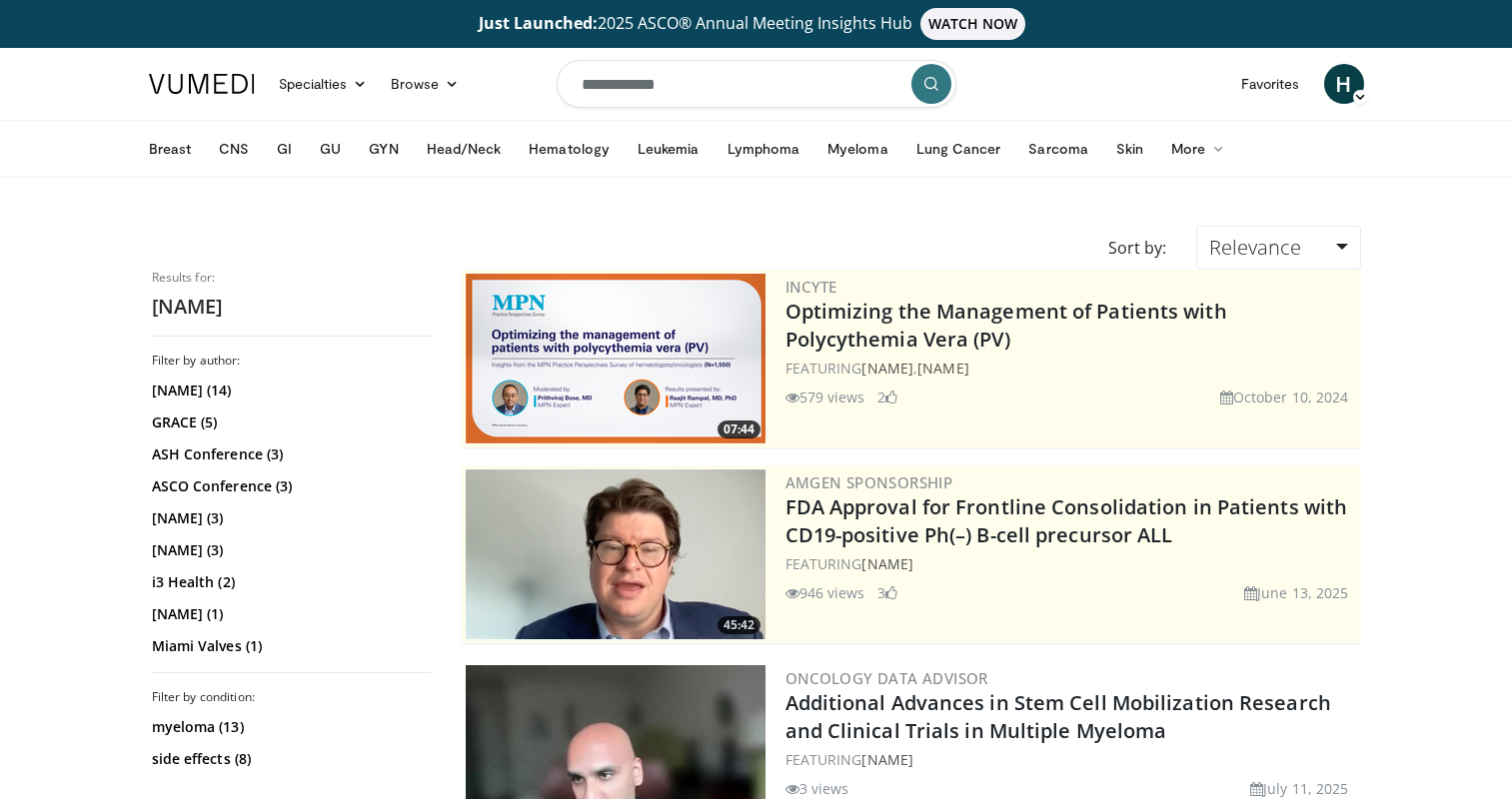 scroll, scrollTop: 0, scrollLeft: 0, axis: both 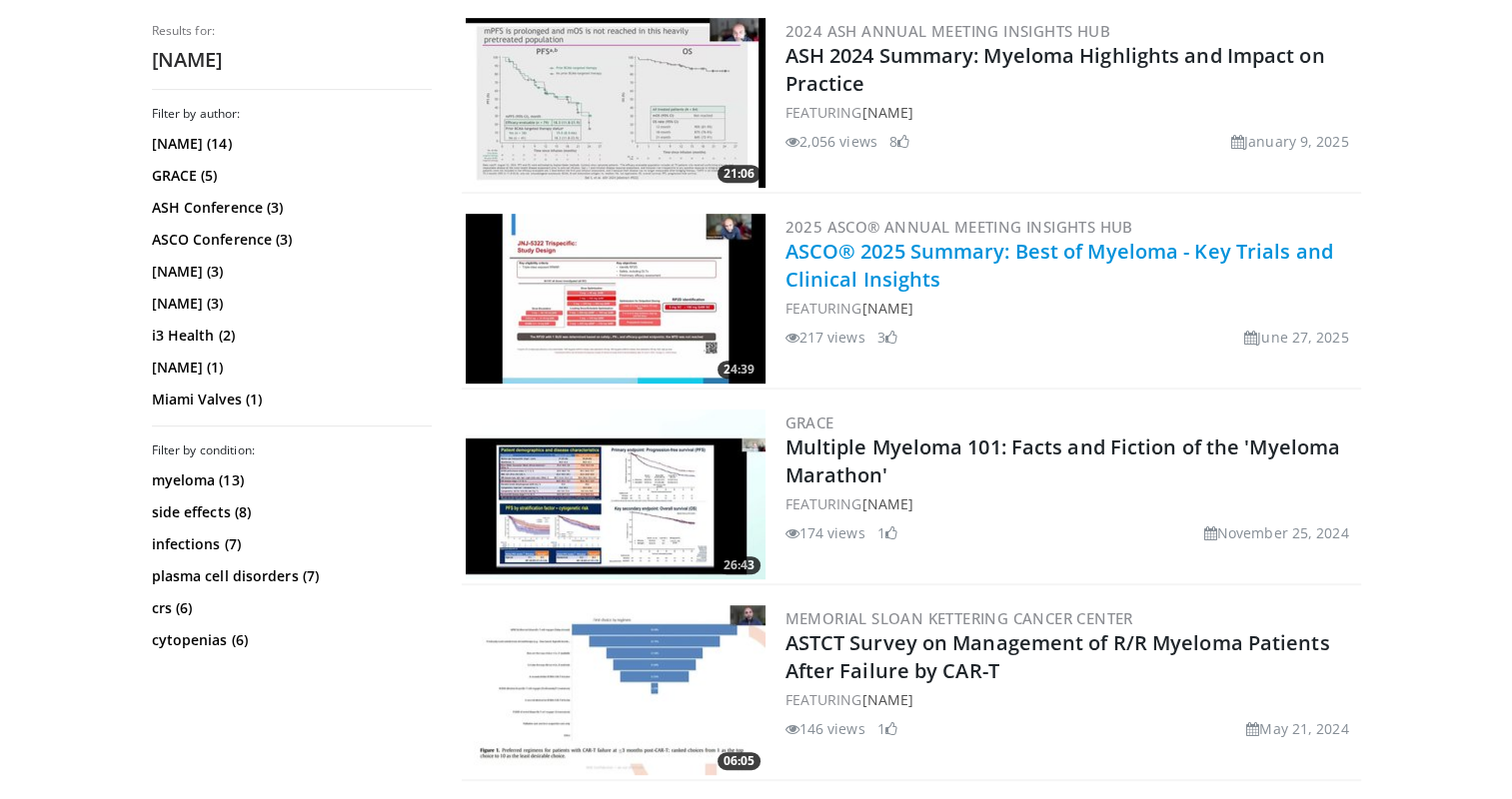 click on "ASCO® 2025 Summary: Best of Myeloma - Key Trials and Clinical Insights" at bounding box center (1059, 265) 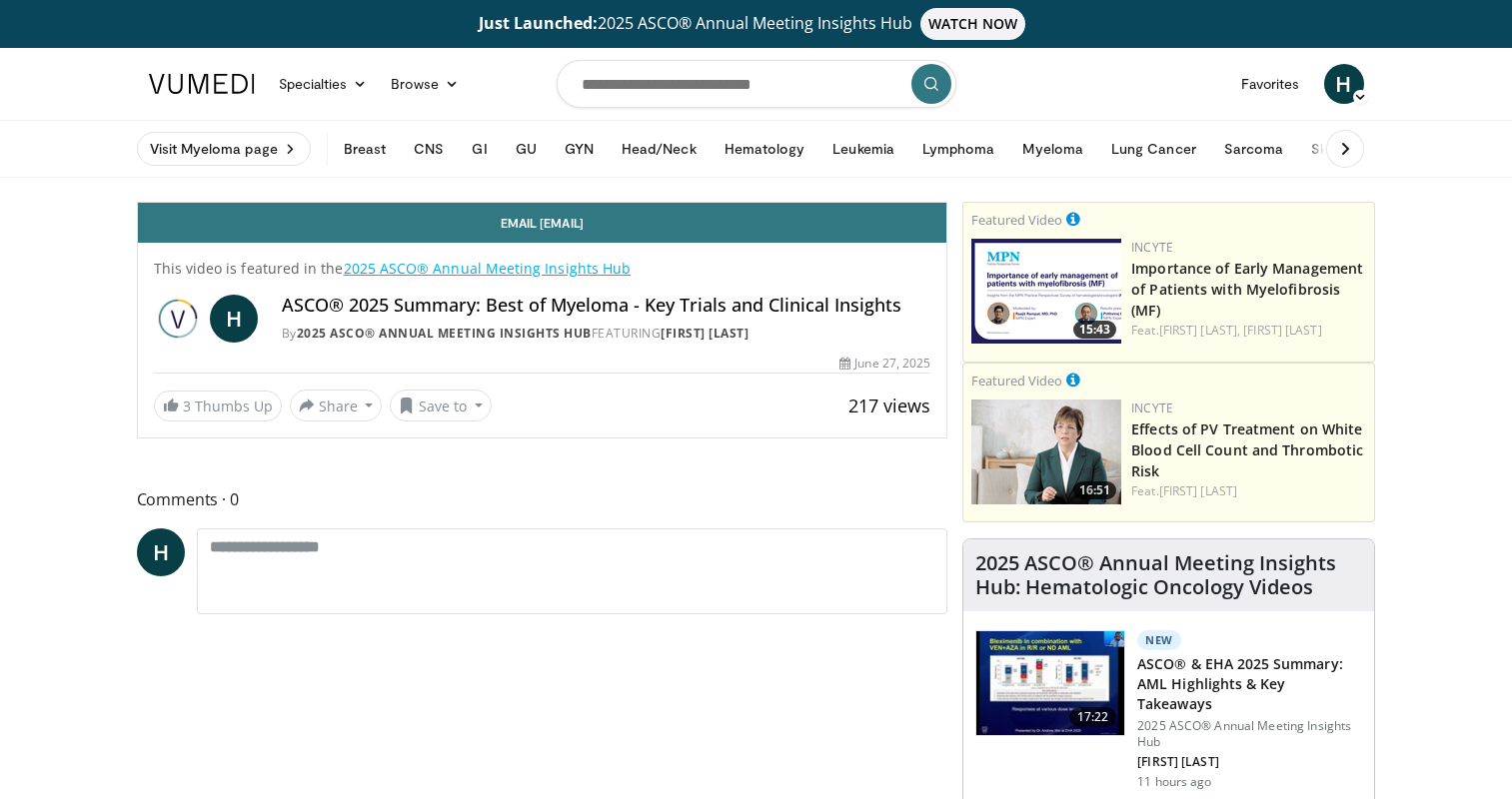 scroll, scrollTop: 0, scrollLeft: 0, axis: both 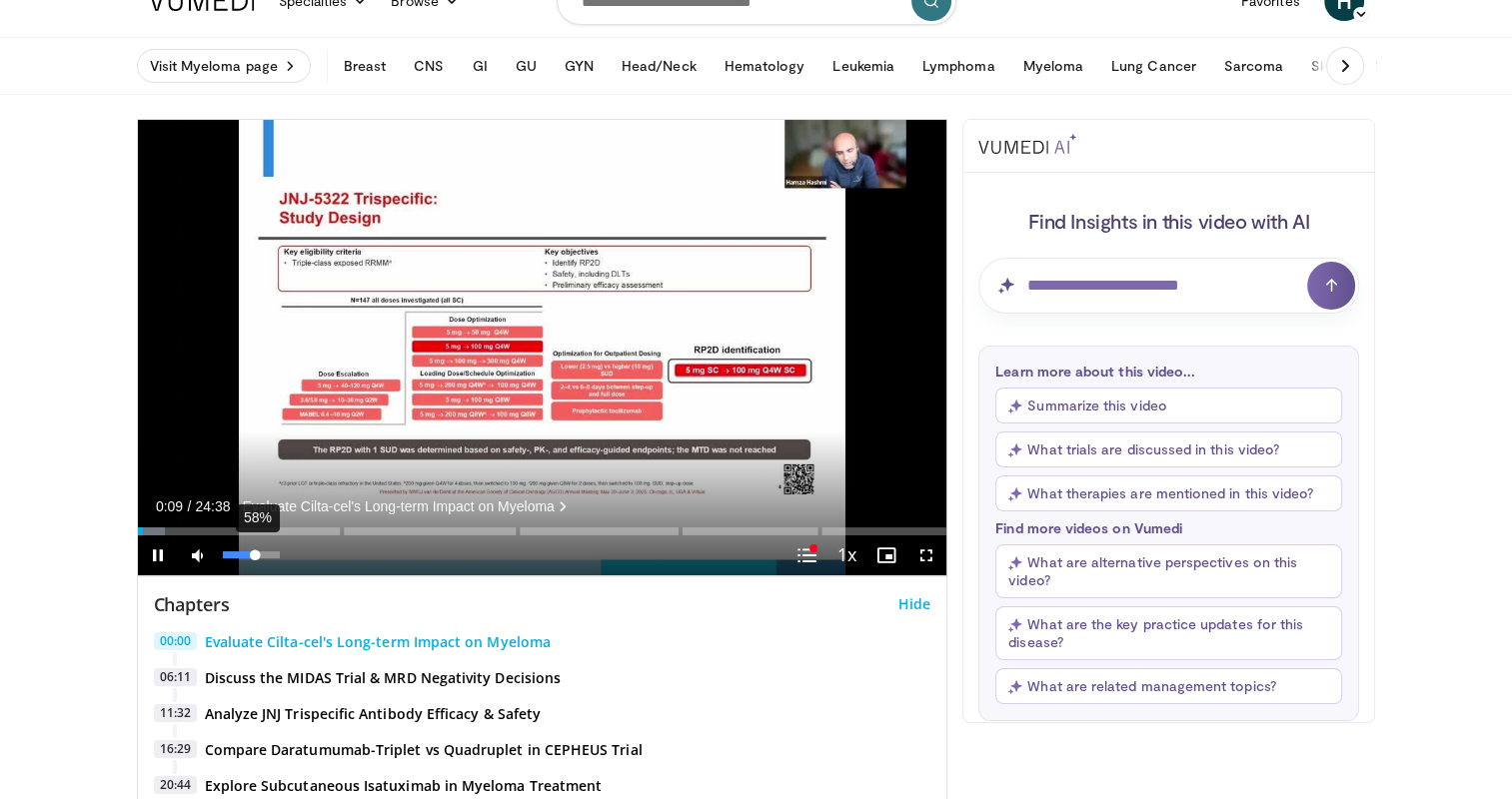 click on "58%" at bounding box center (251, 554) 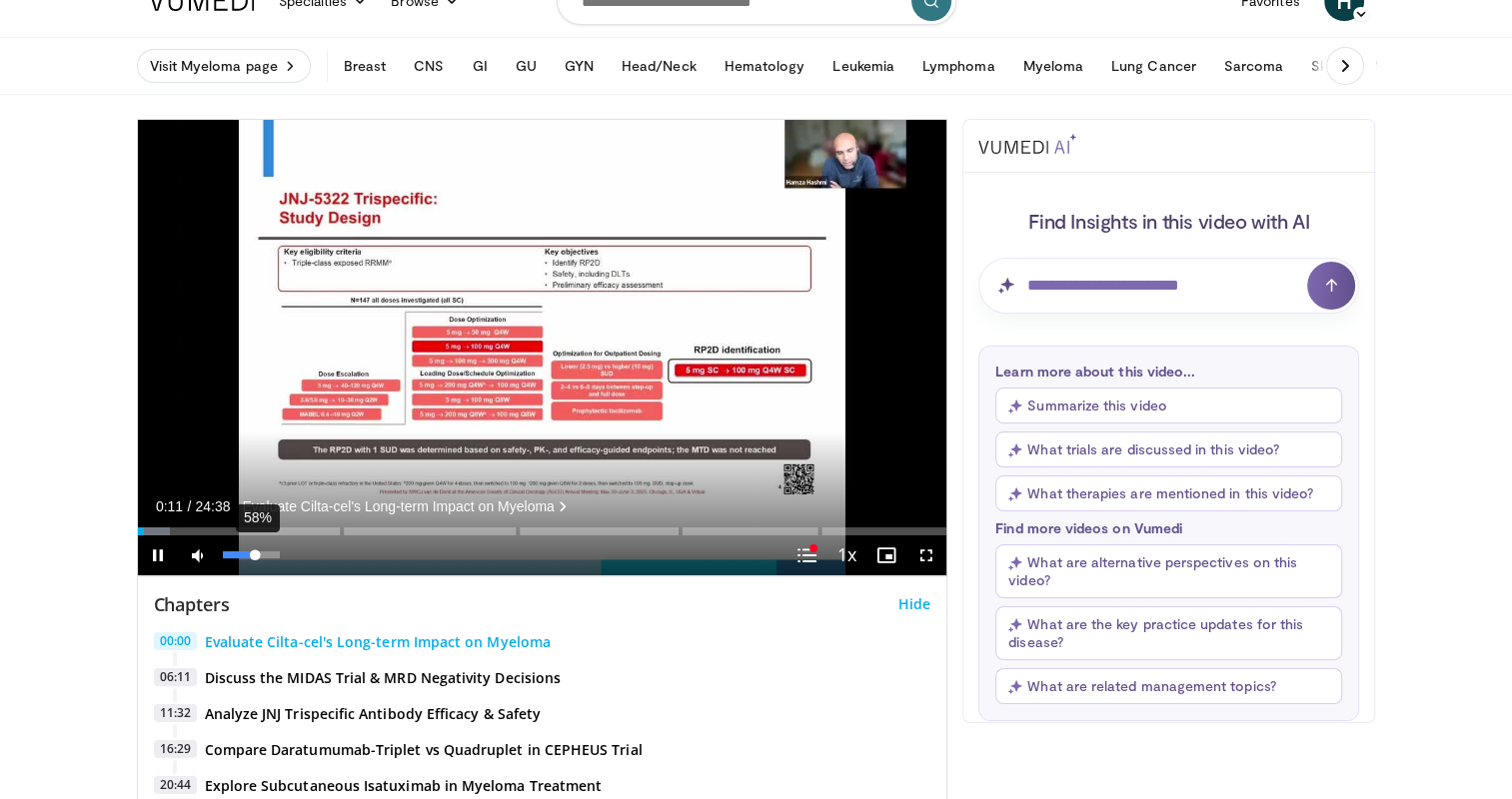 click on "**********" at bounding box center (543, 348) 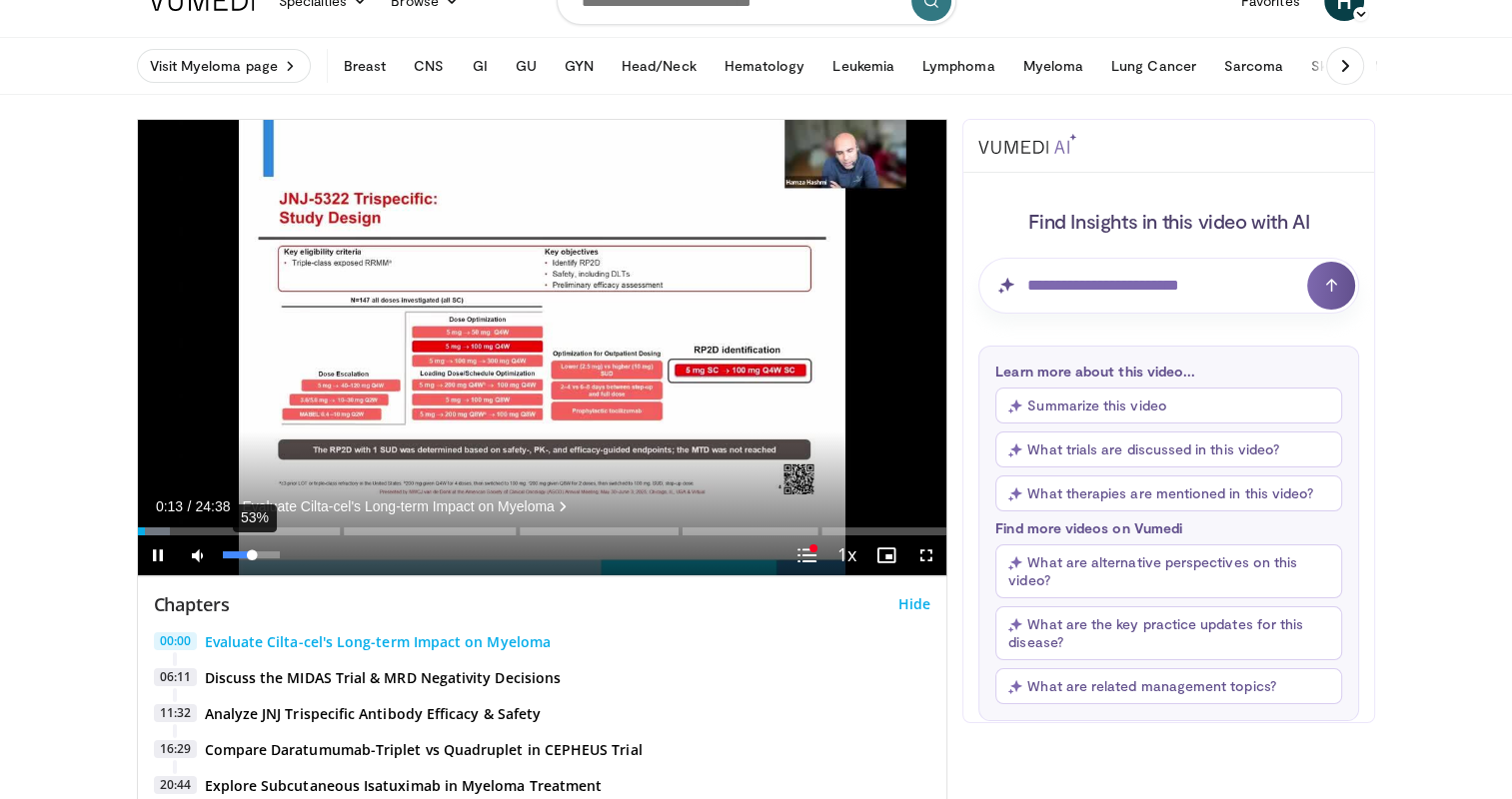 click at bounding box center [238, 554] 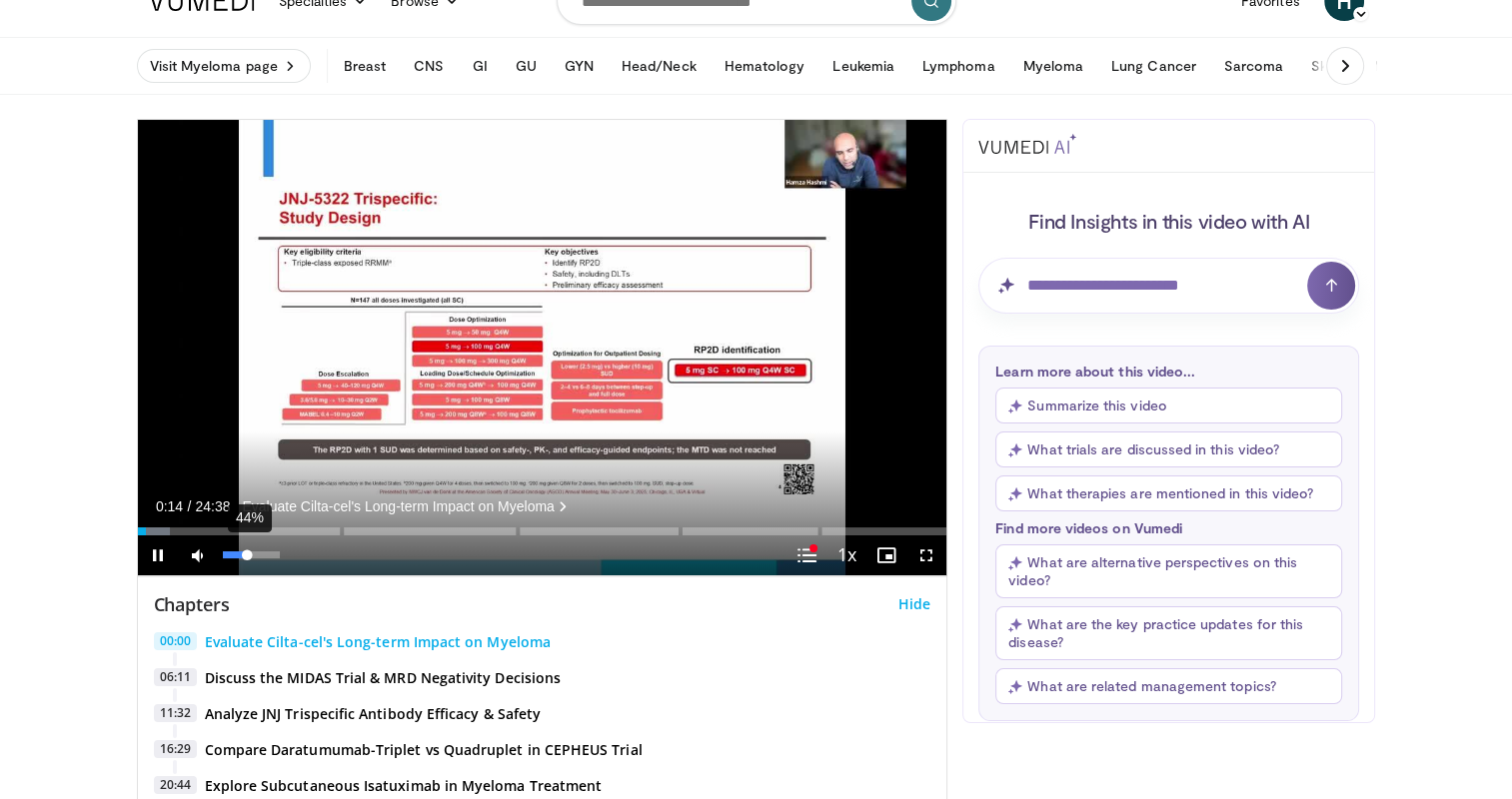 click at bounding box center (235, 554) 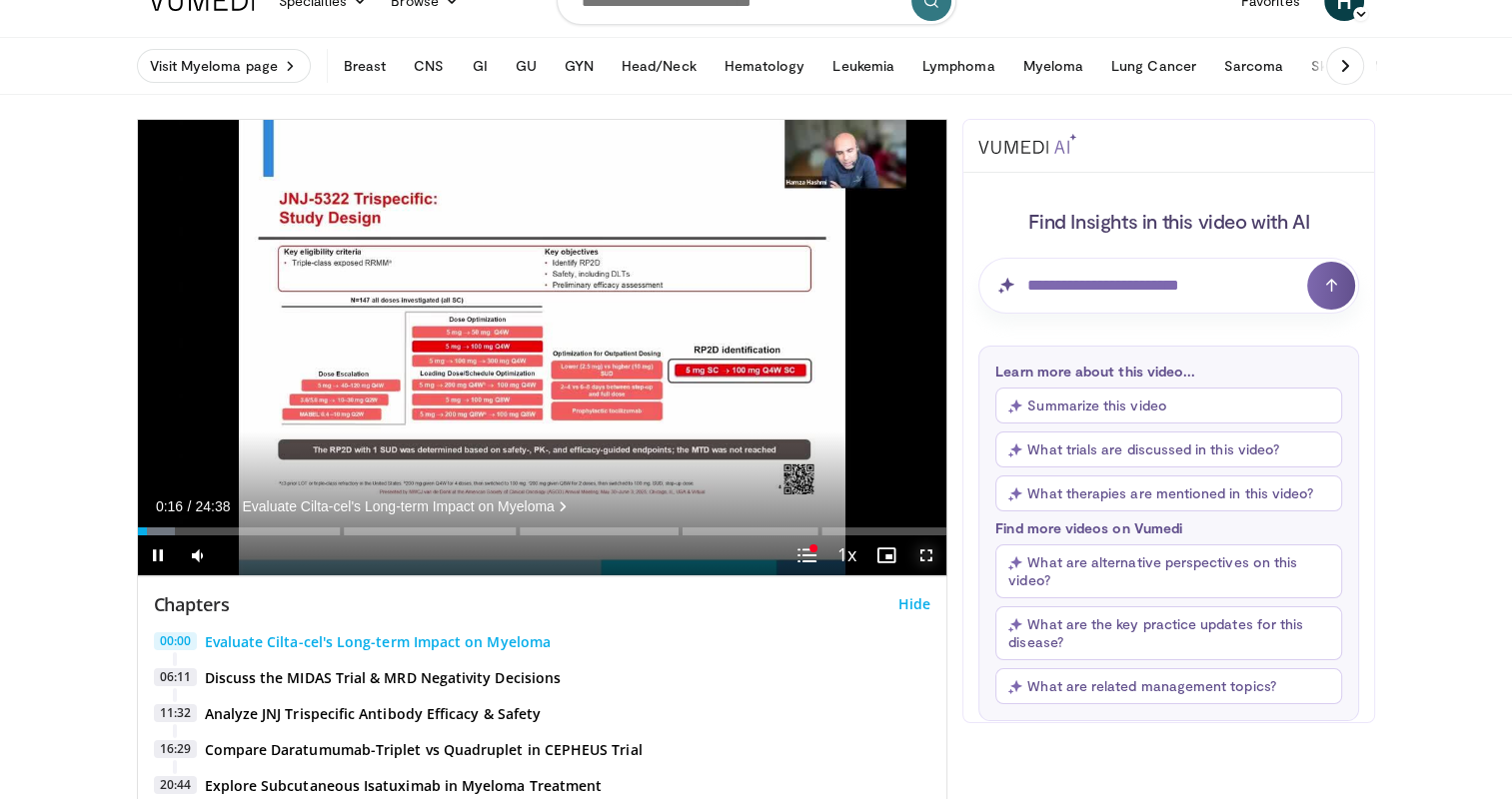 click at bounding box center [926, 555] 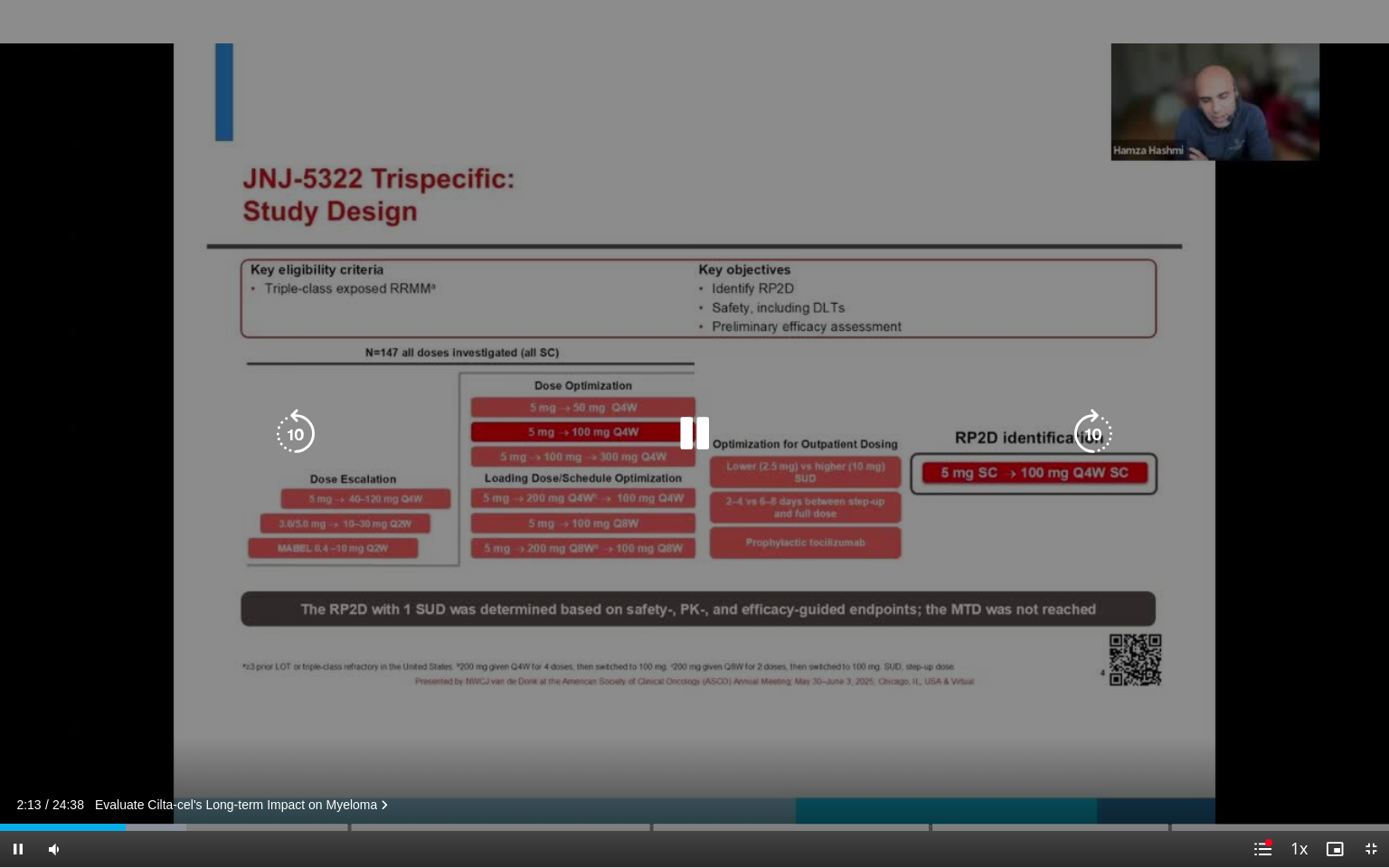 click at bounding box center (694, 434) 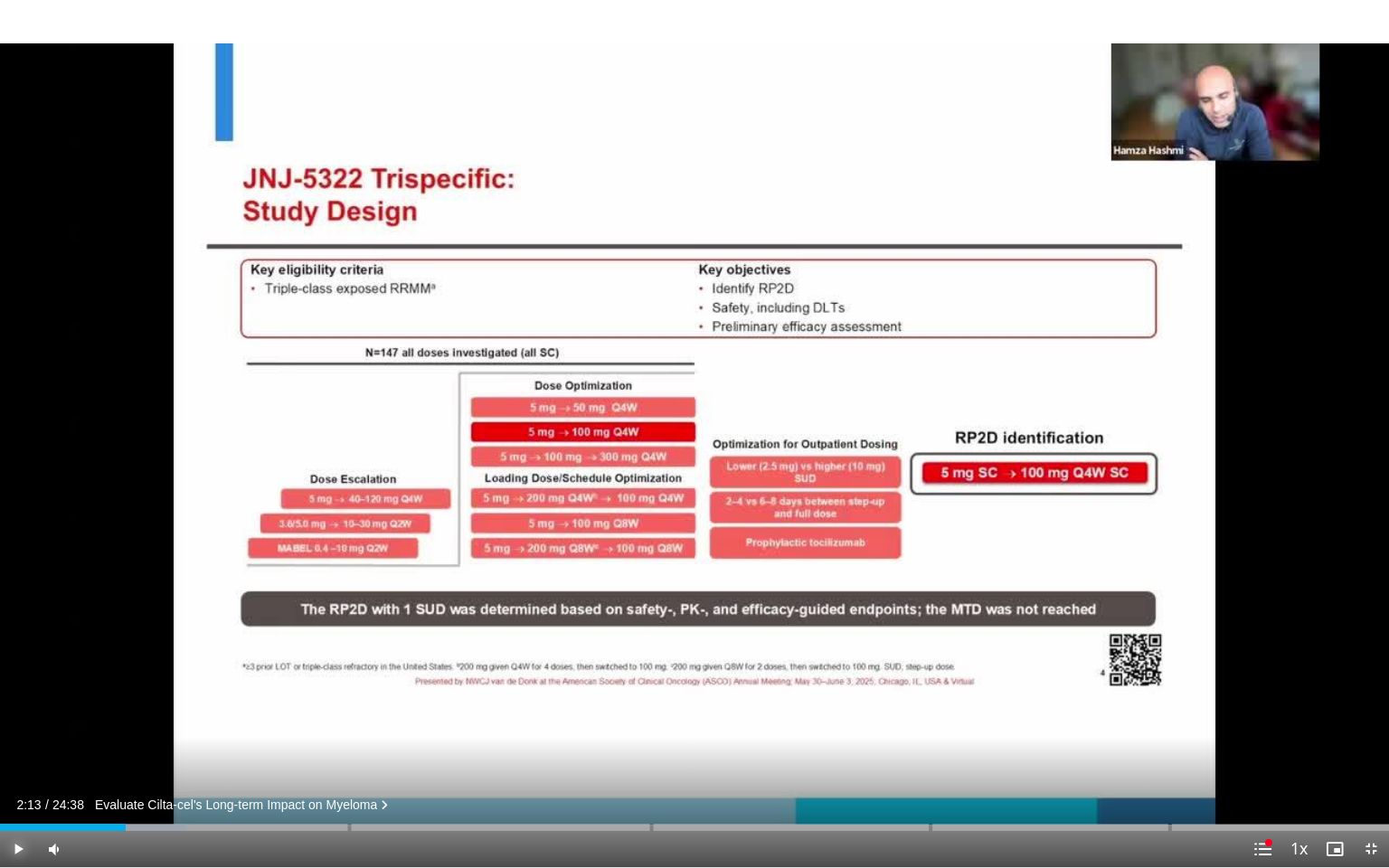 click at bounding box center (18, 849) 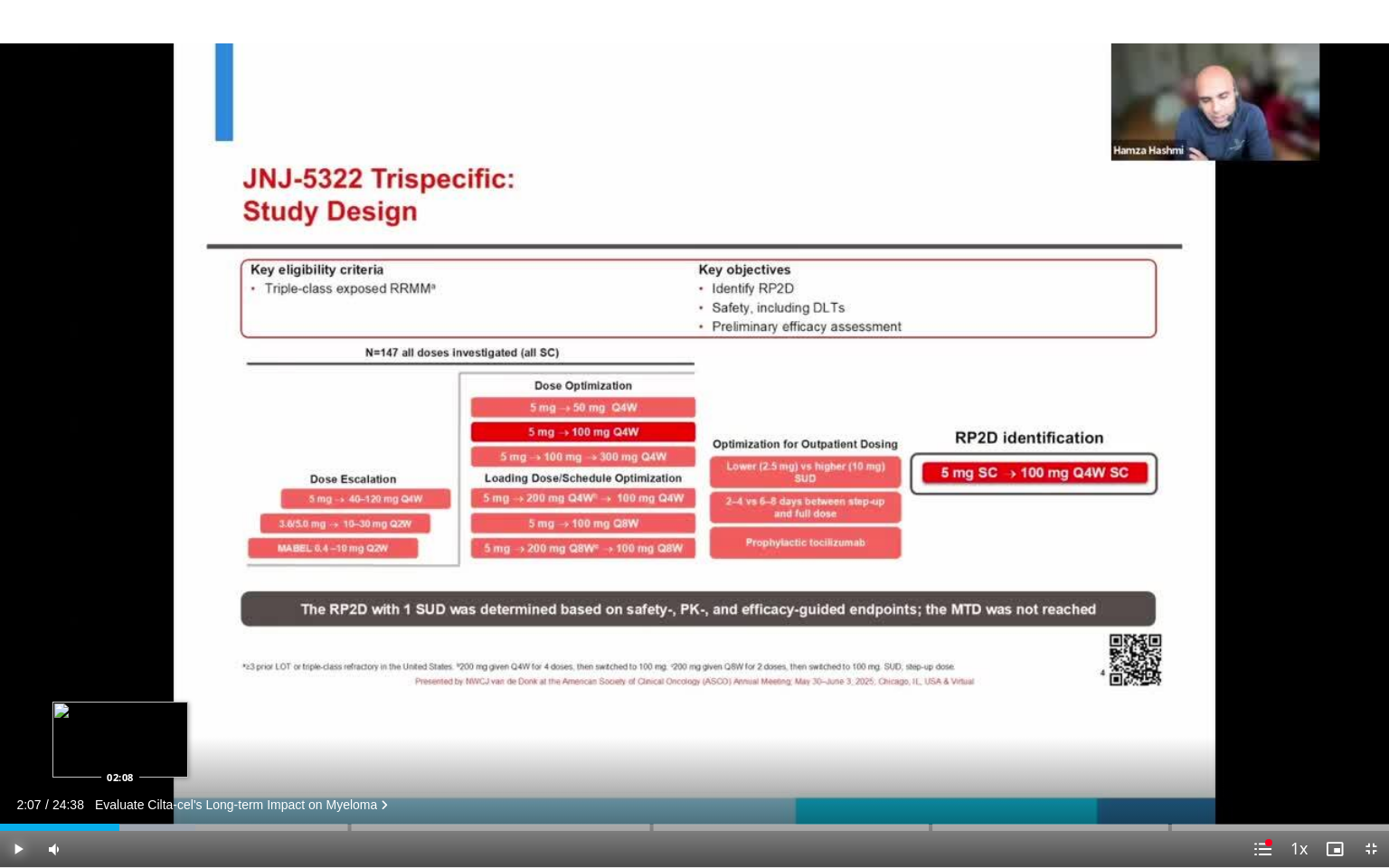 click on "Loaded :  14.08% 02:07" at bounding box center [694, 827] 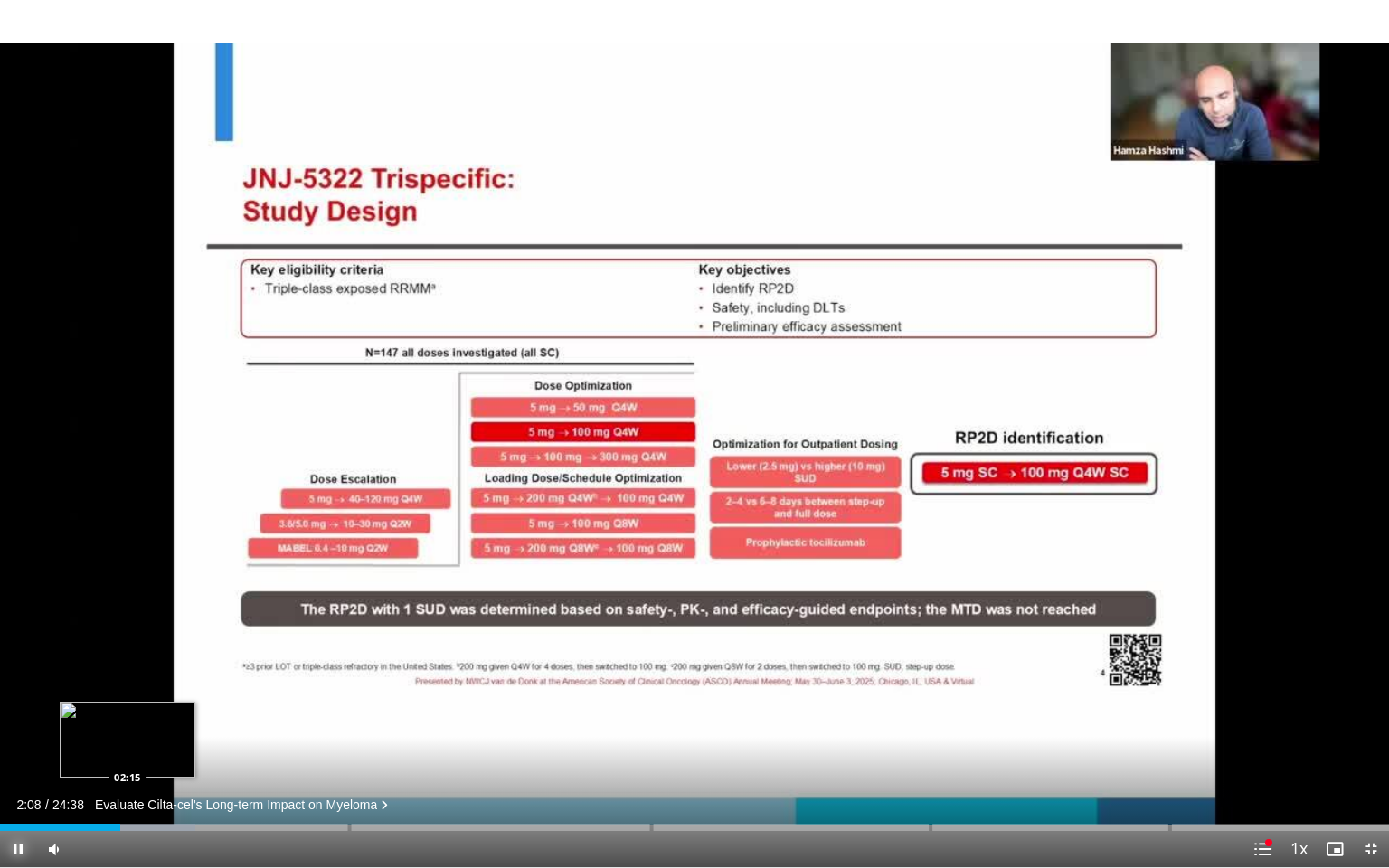 click on "Loaded :  14.08% 02:08" at bounding box center [694, 827] 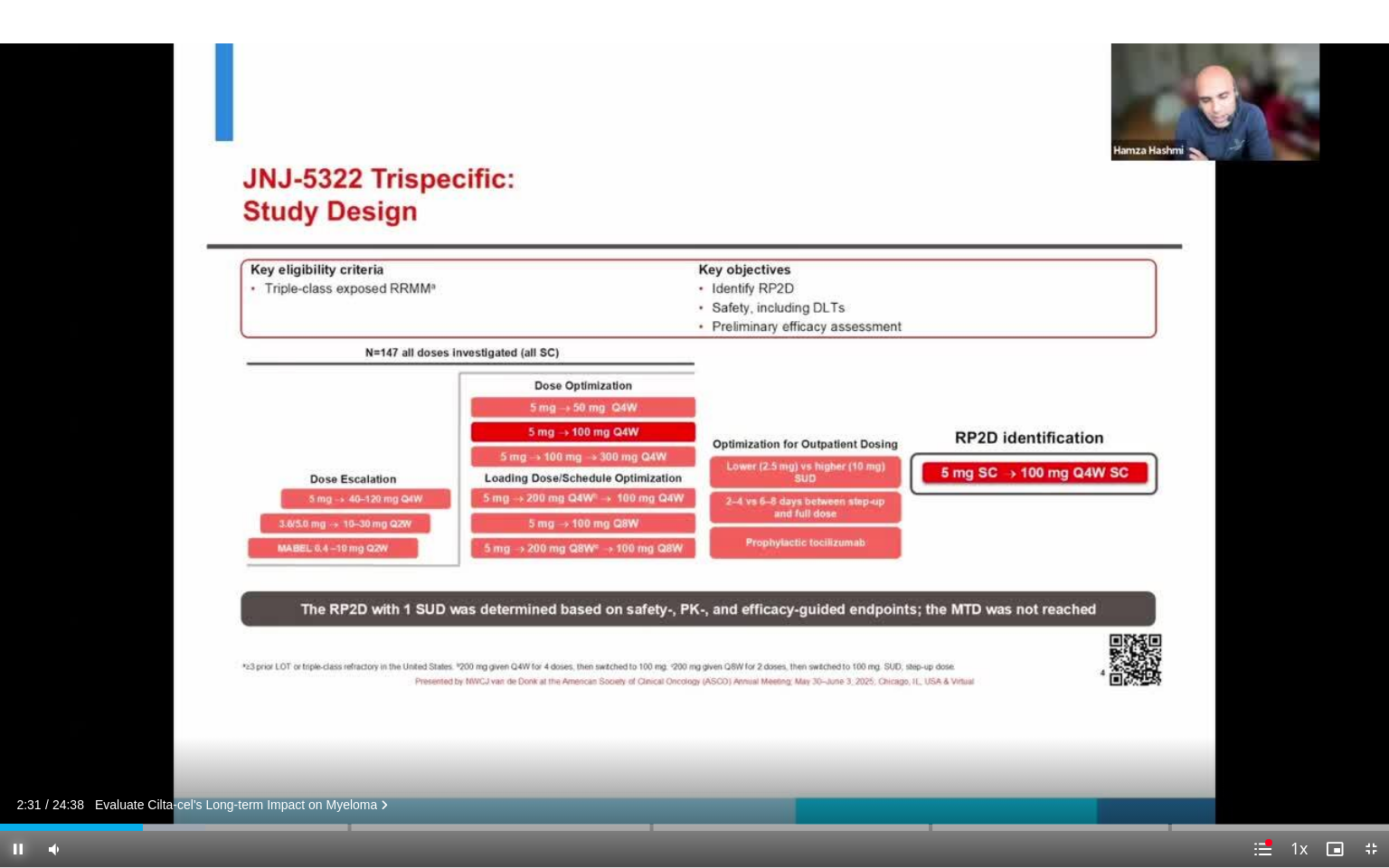 click at bounding box center [18, 849] 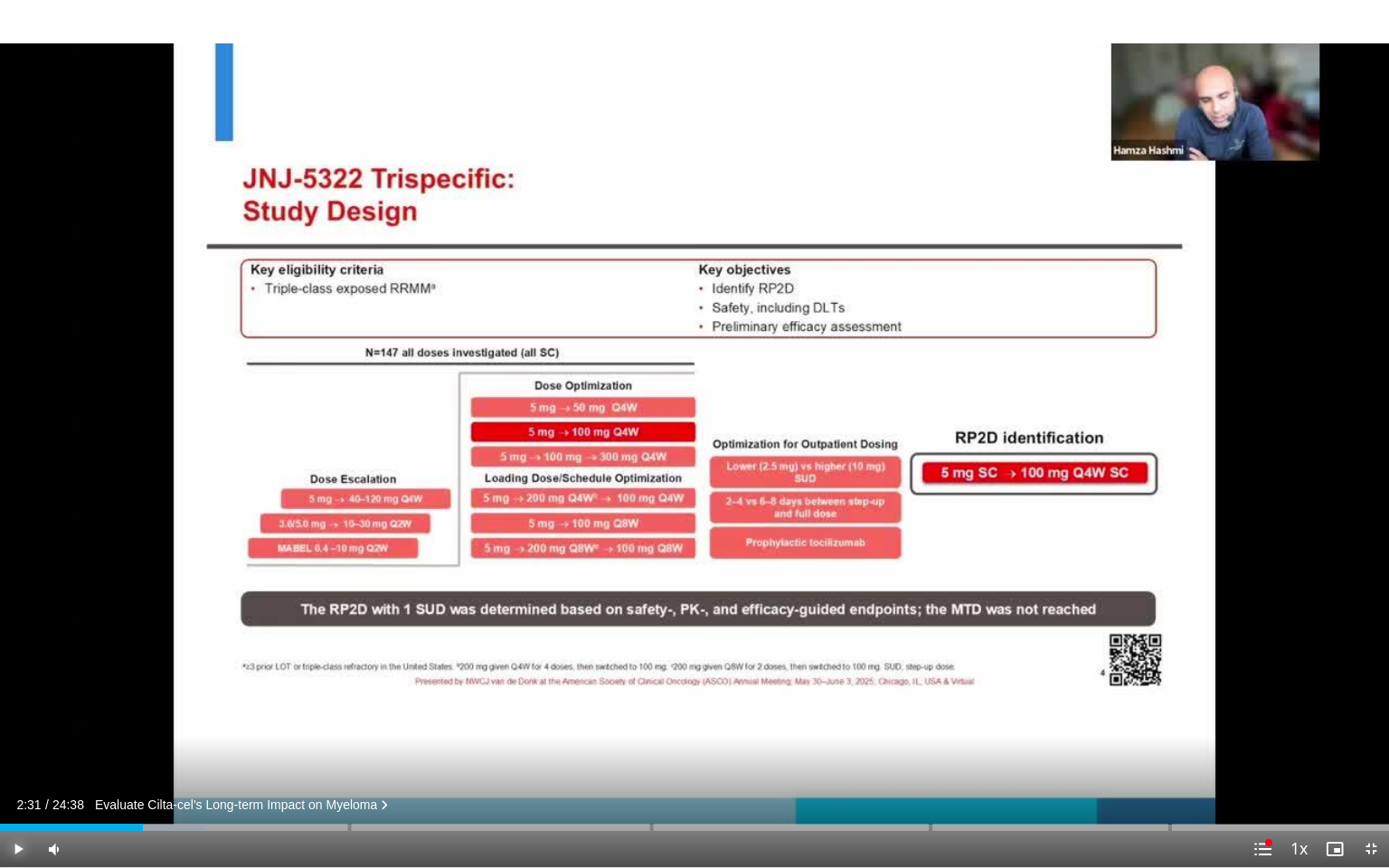 click at bounding box center [18, 849] 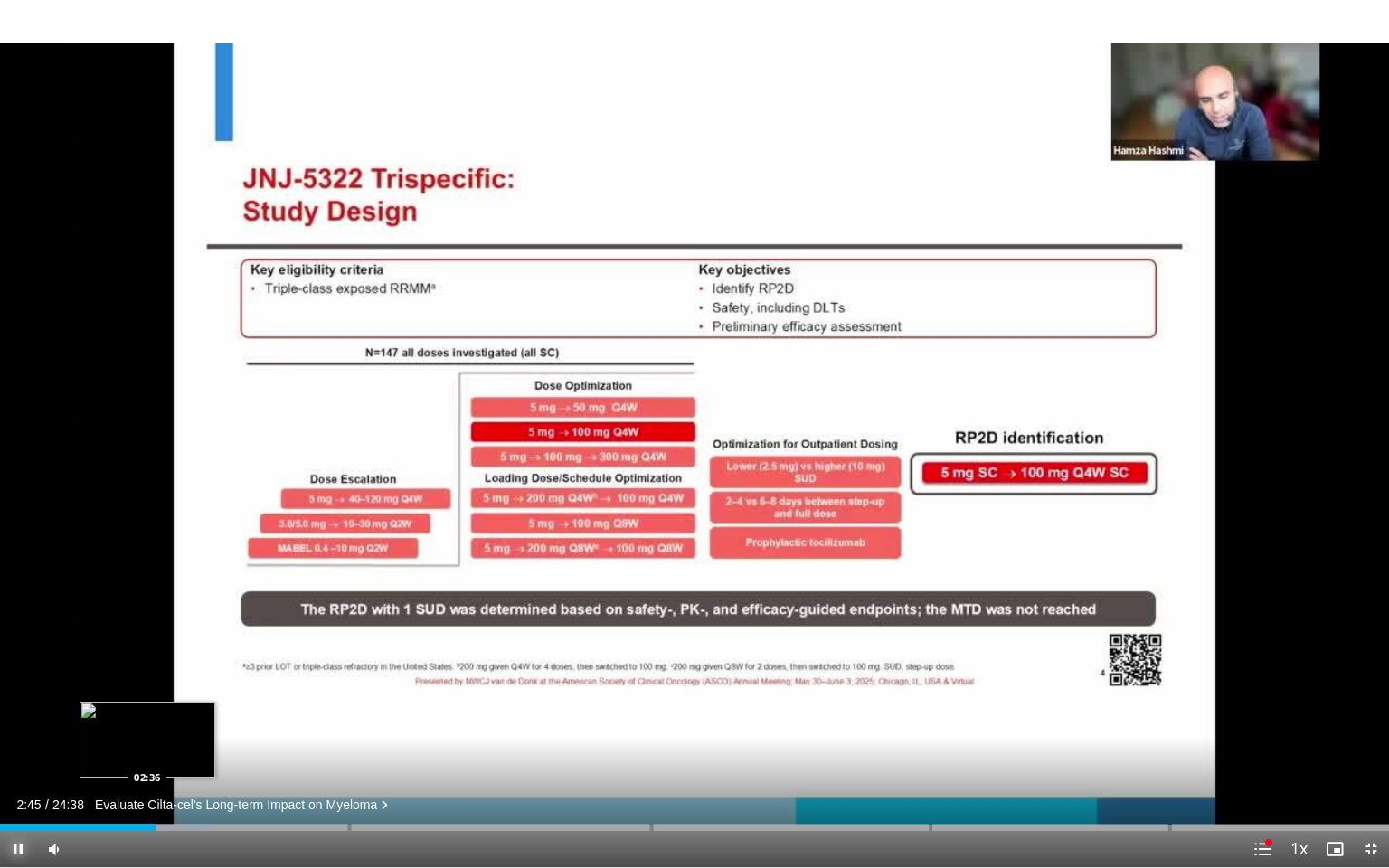 click on "Loaded :  15.42% 02:45 02:36" at bounding box center (694, 822) 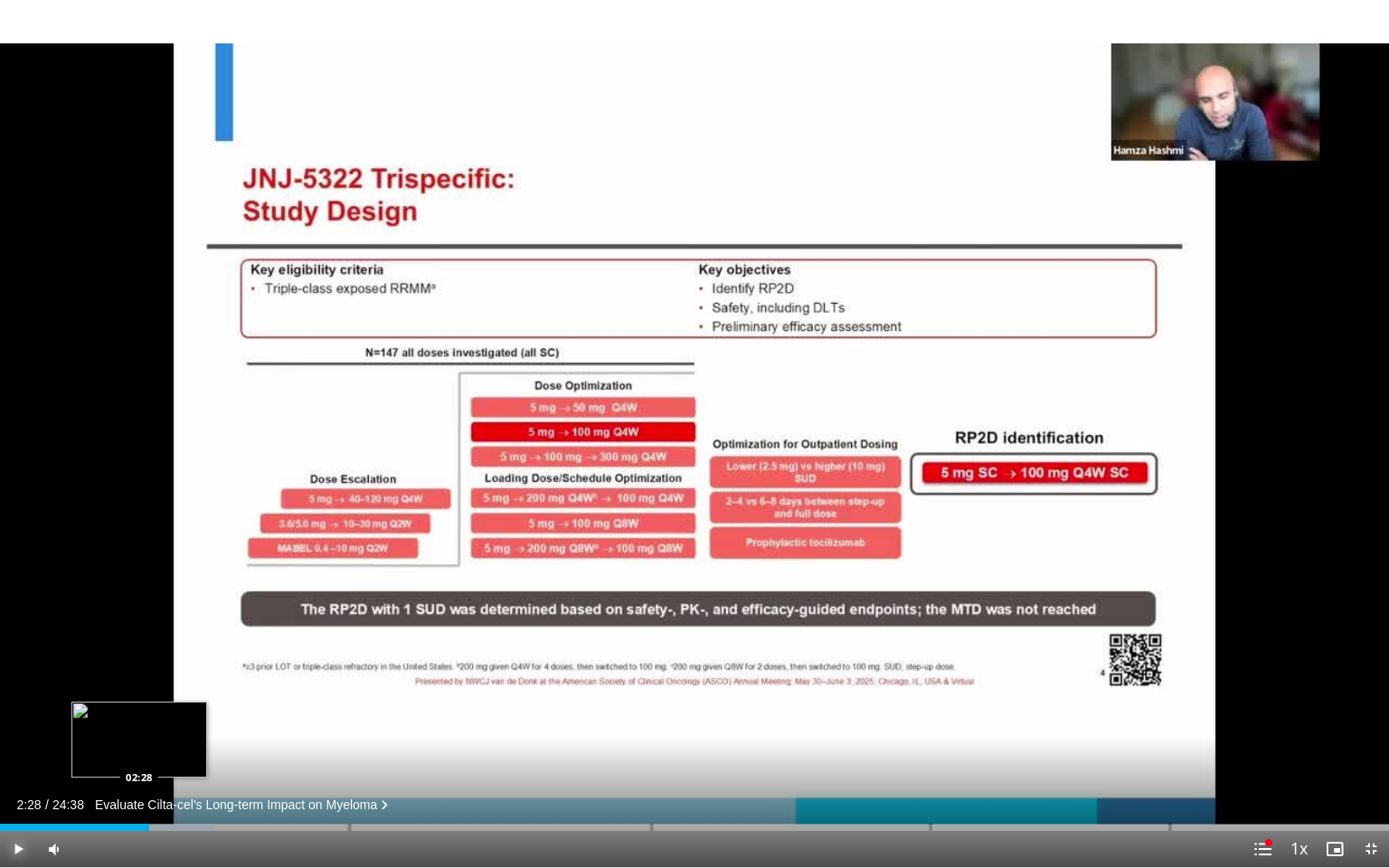 click on "02:28" at bounding box center (74, 827) 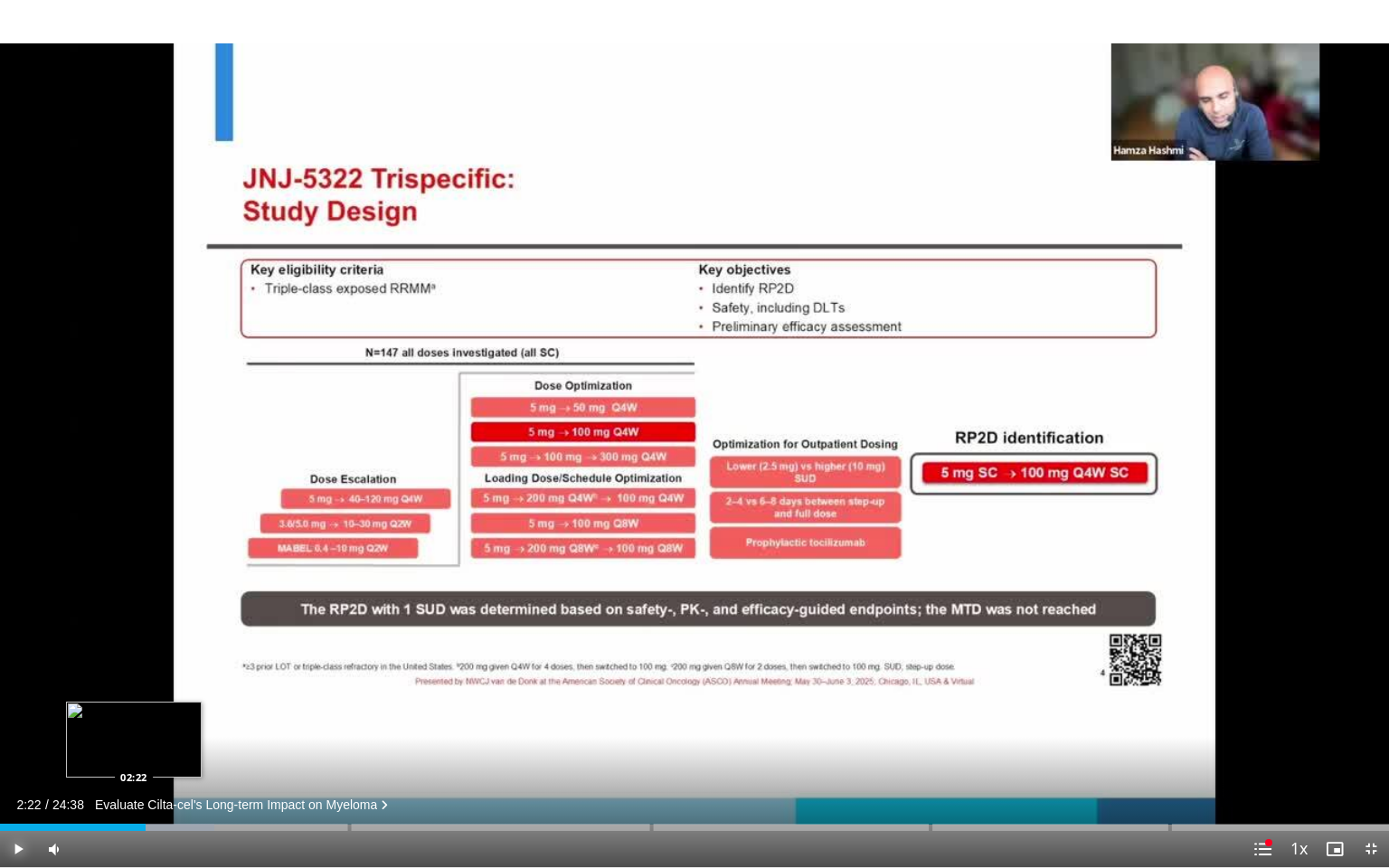 click on "02:22" at bounding box center (72, 827) 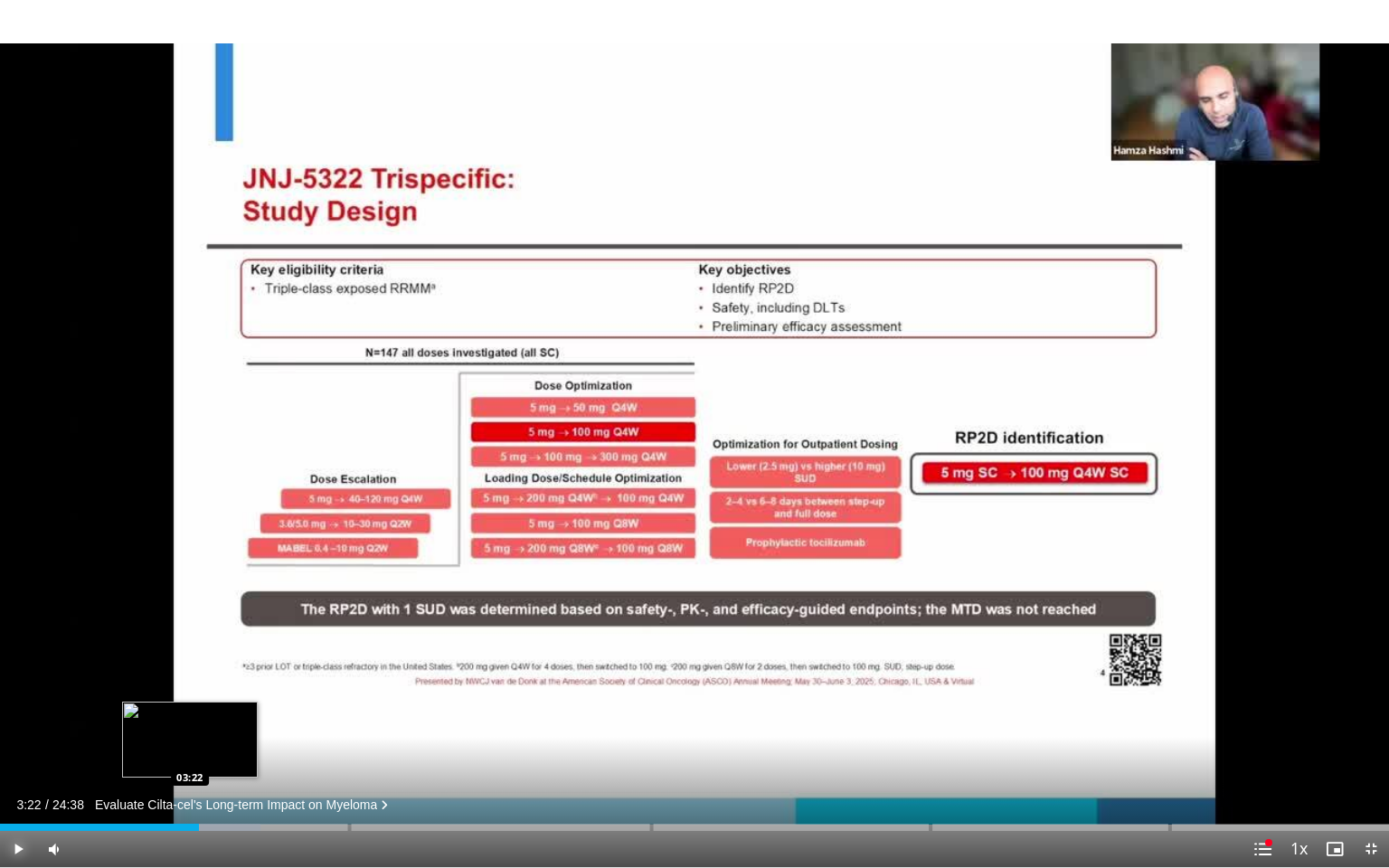 click on "03:22" at bounding box center (99, 827) 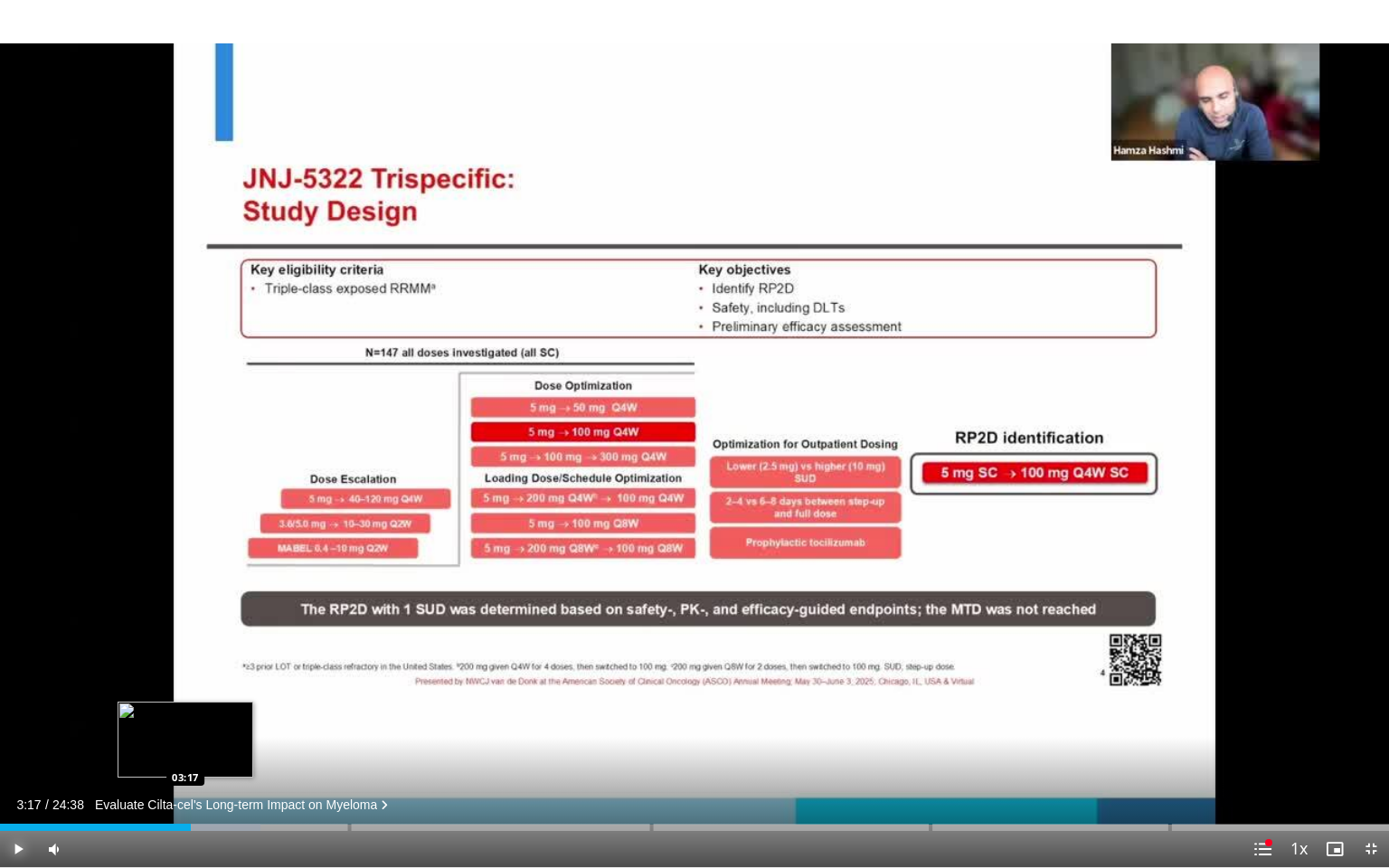 click on "03:17" at bounding box center [95, 827] 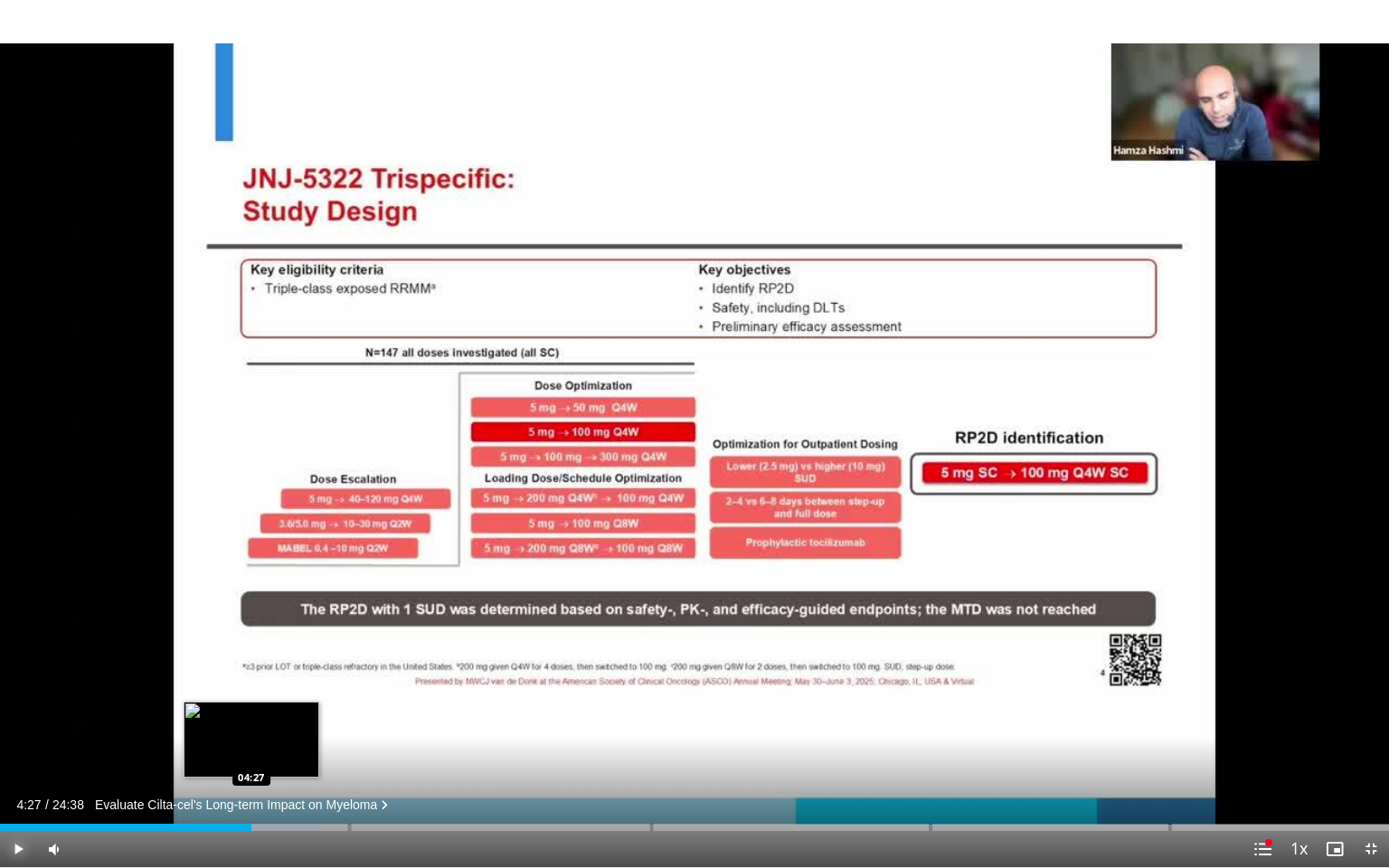 click on "04:27" at bounding box center (126, 827) 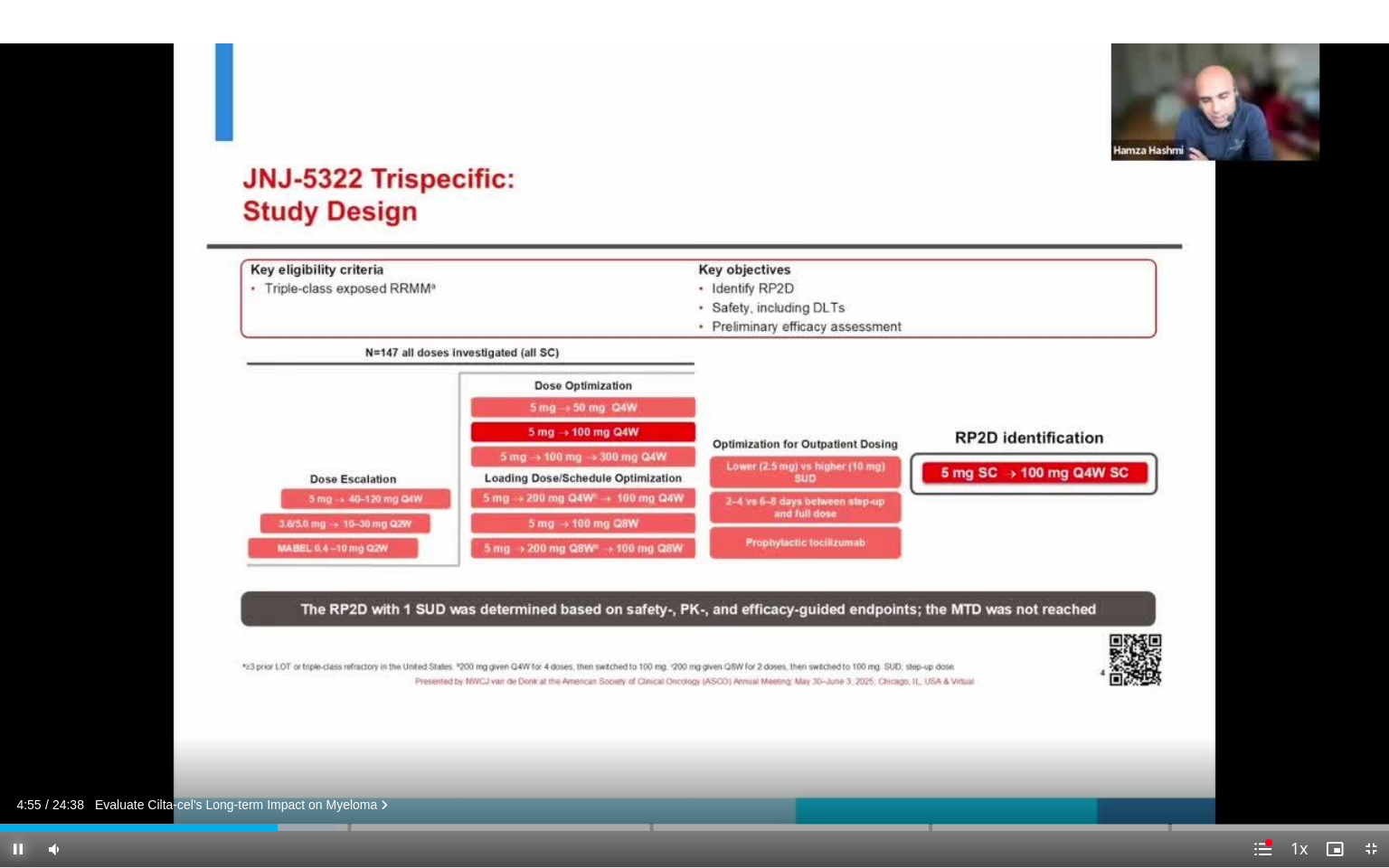 click at bounding box center [18, 849] 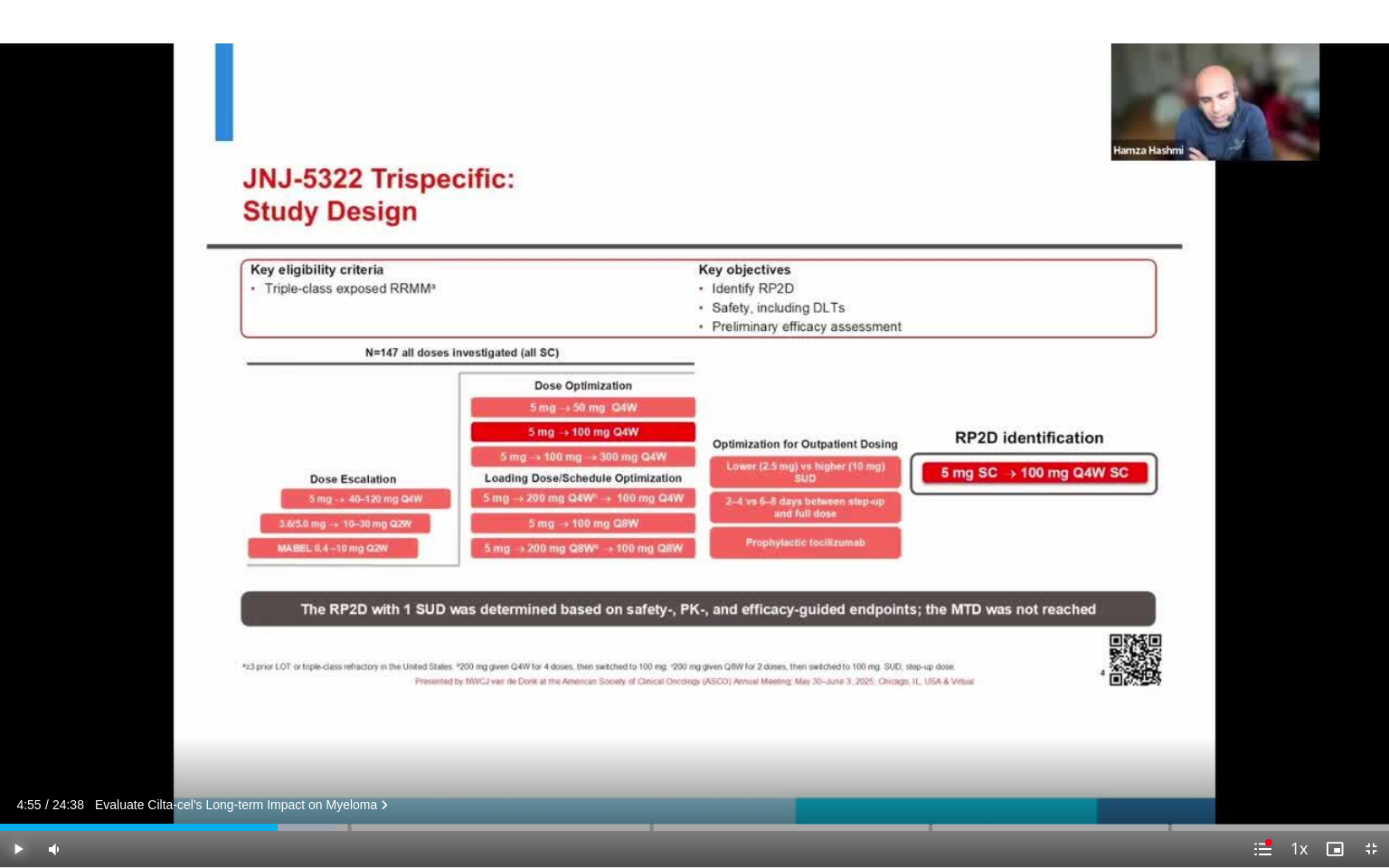 click at bounding box center [18, 849] 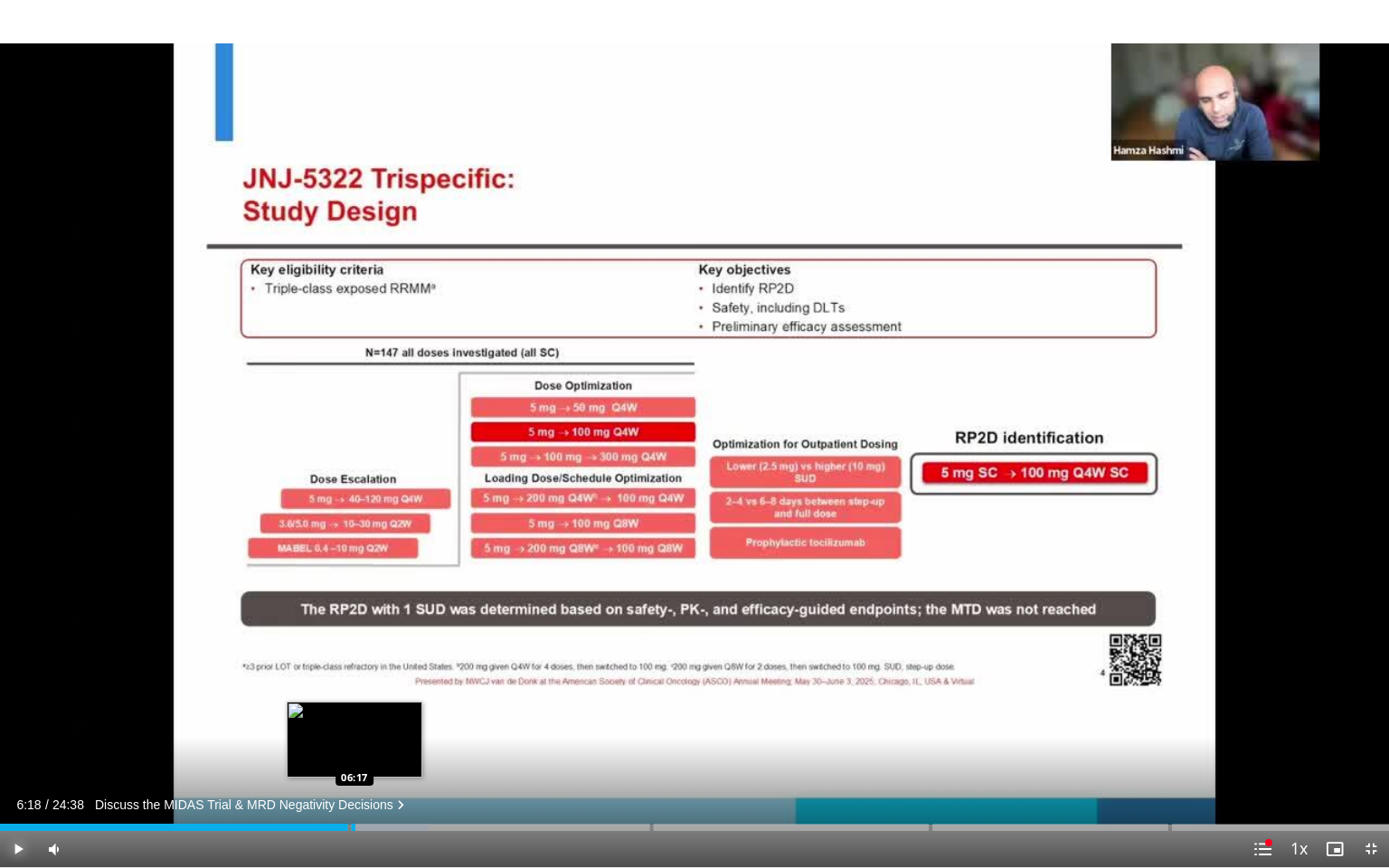 click on "06:18" at bounding box center (177, 827) 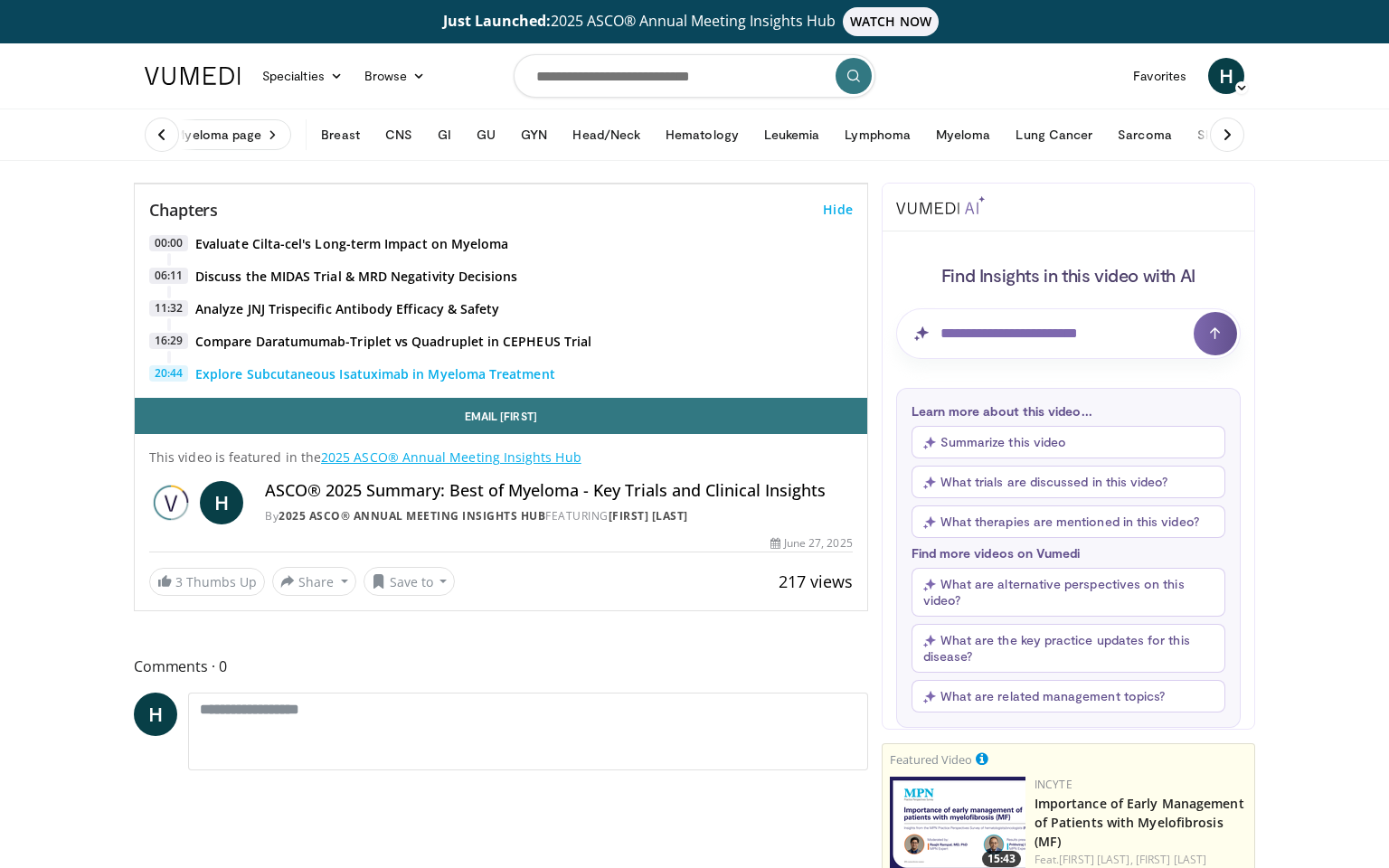 scroll, scrollTop: 75, scrollLeft: 0, axis: vertical 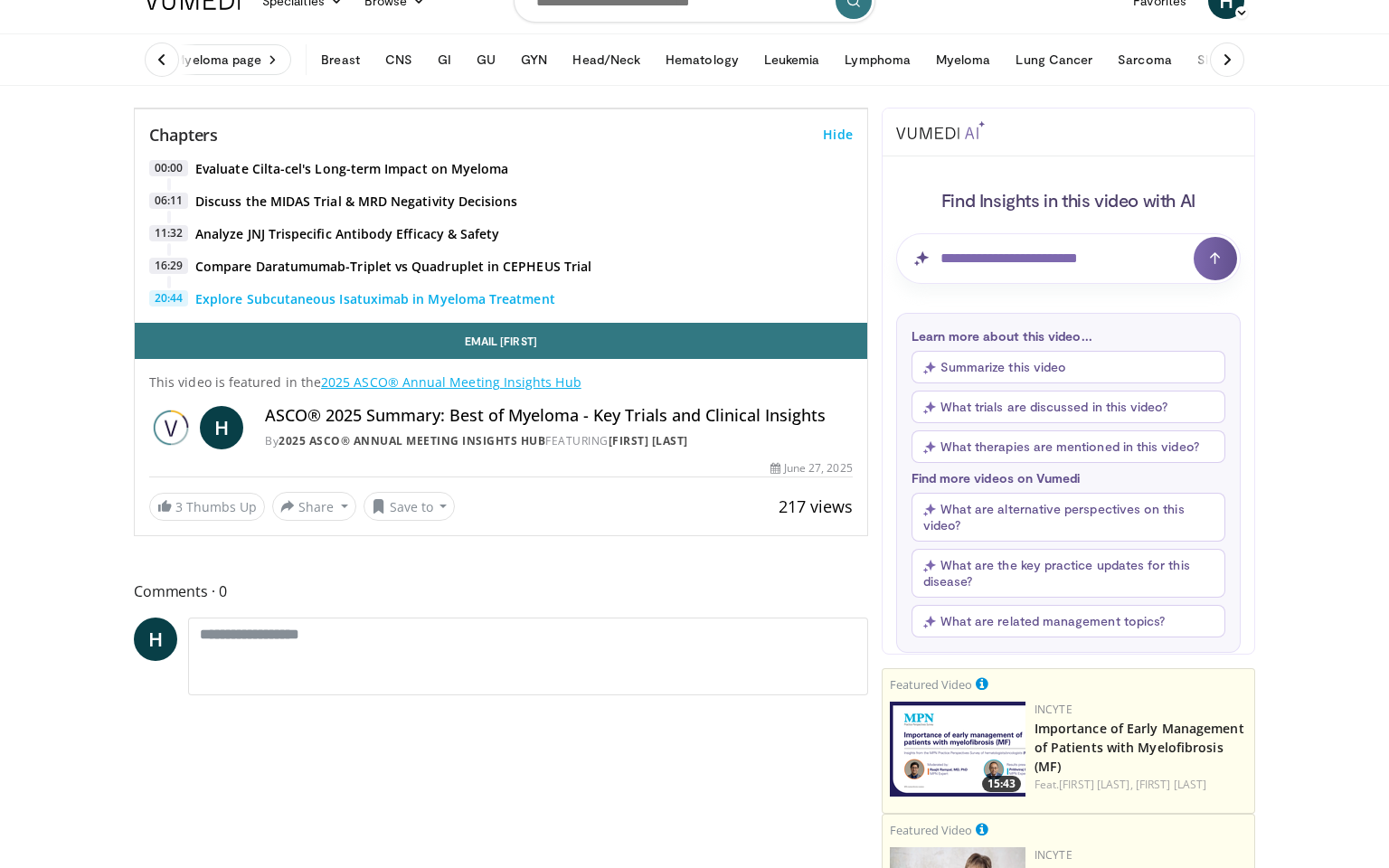 click on "Loaded :  93.92% 21:49" at bounding box center (501, 69) 